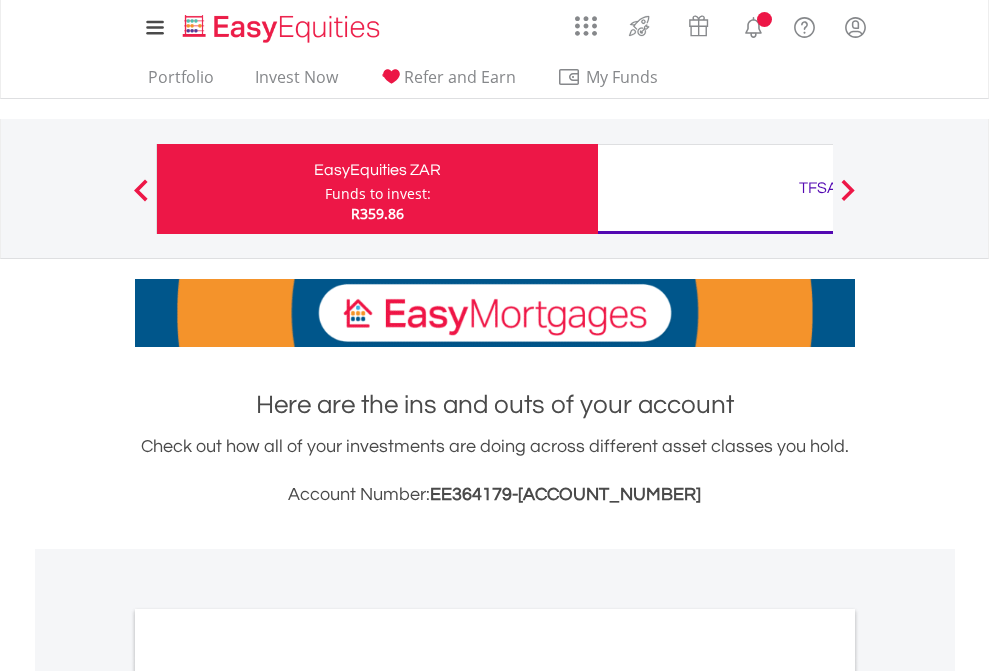 scroll, scrollTop: 0, scrollLeft: 0, axis: both 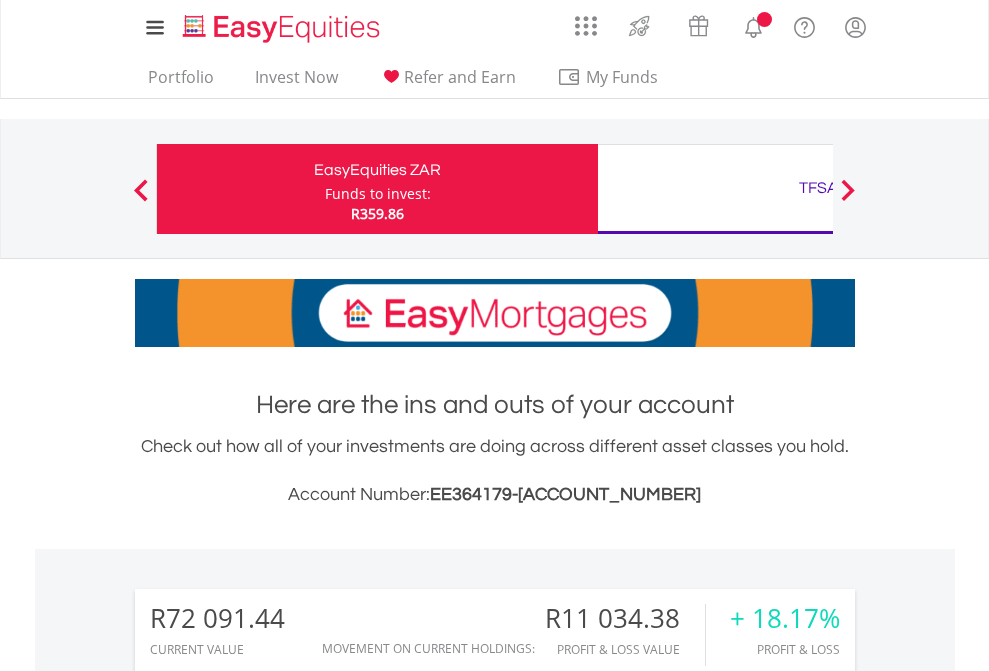 click on "Funds to invest:" at bounding box center (378, 194) 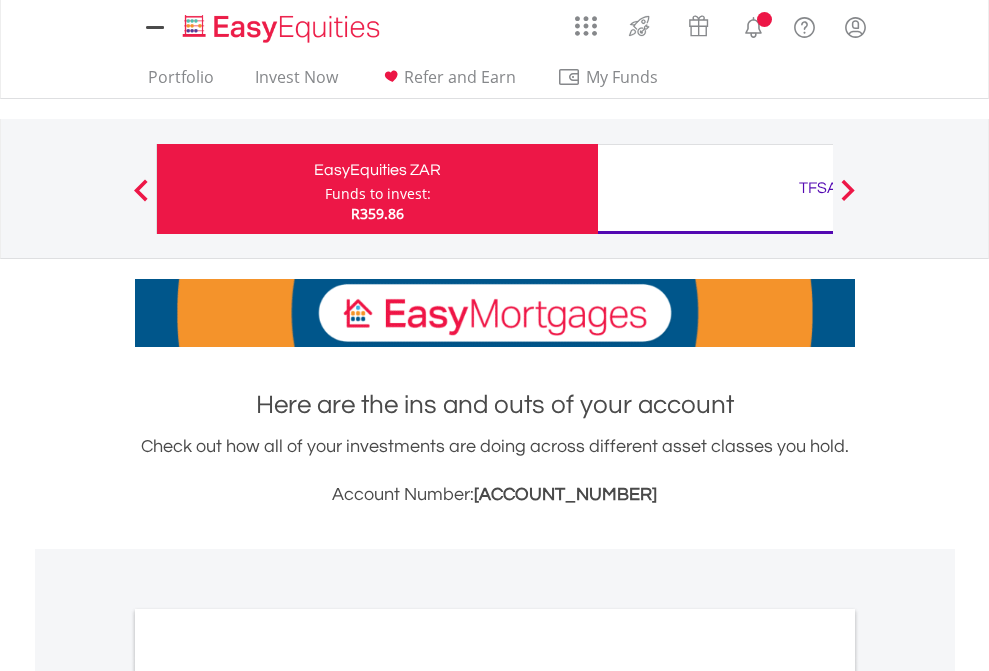 scroll, scrollTop: 0, scrollLeft: 0, axis: both 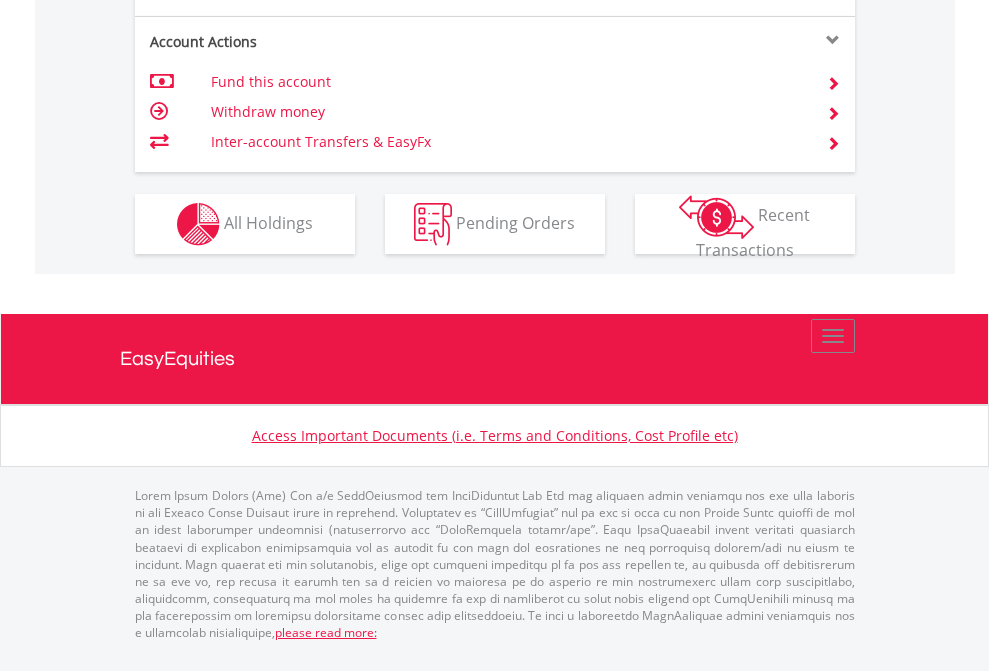 click on "Investment types" at bounding box center [706, -337] 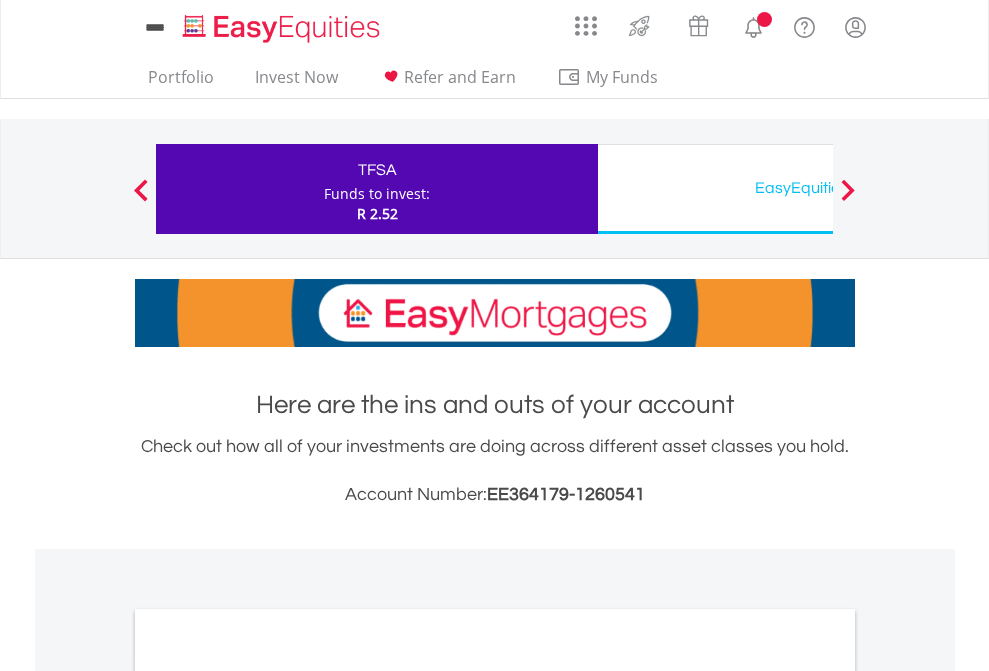 scroll, scrollTop: 0, scrollLeft: 0, axis: both 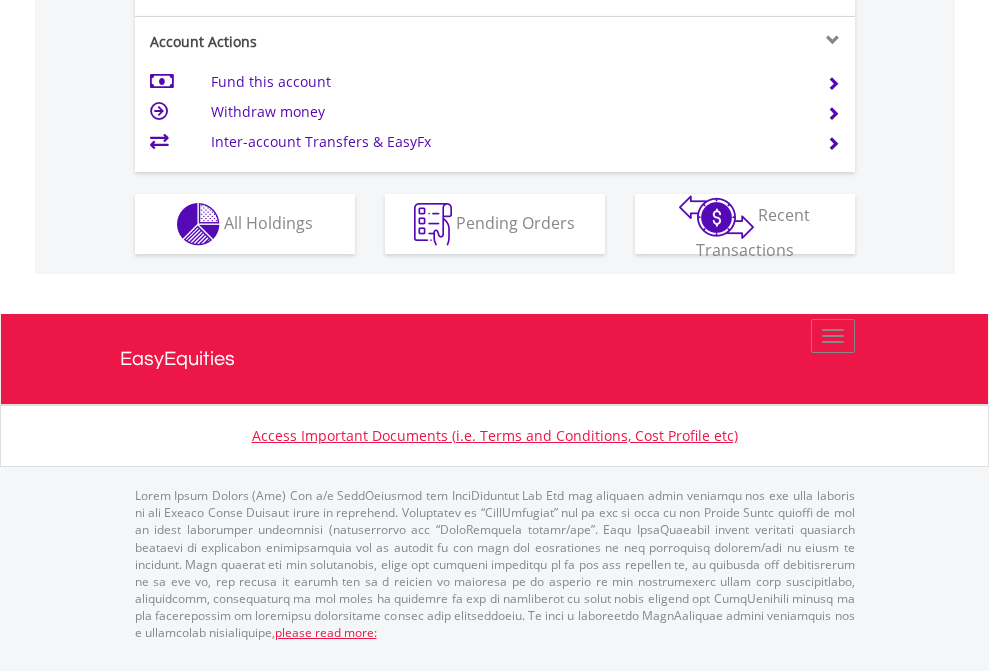 click on "Investment types" at bounding box center (706, -337) 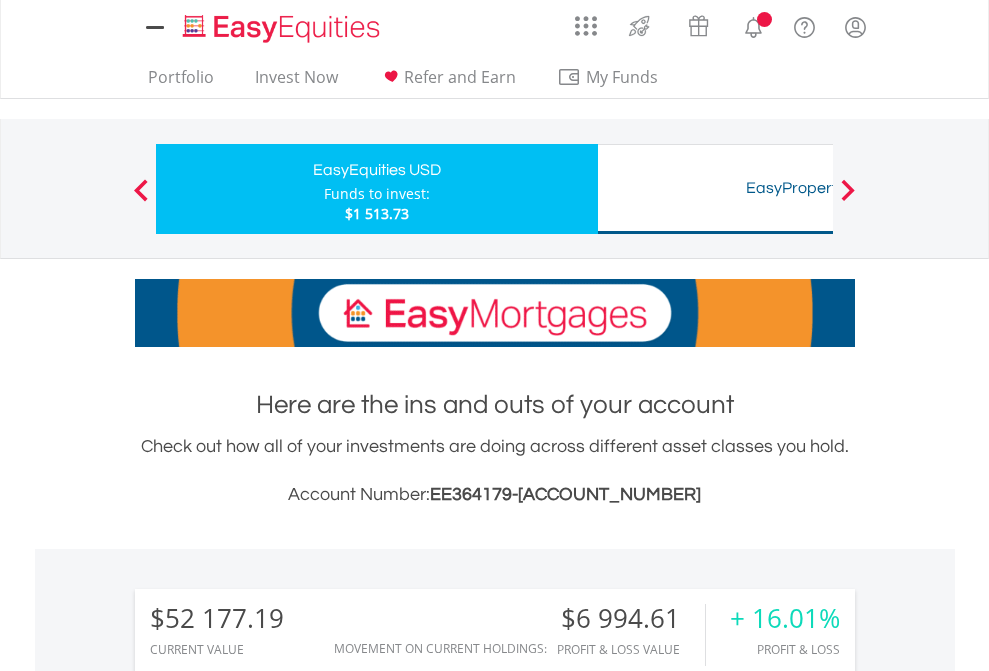 scroll, scrollTop: 0, scrollLeft: 0, axis: both 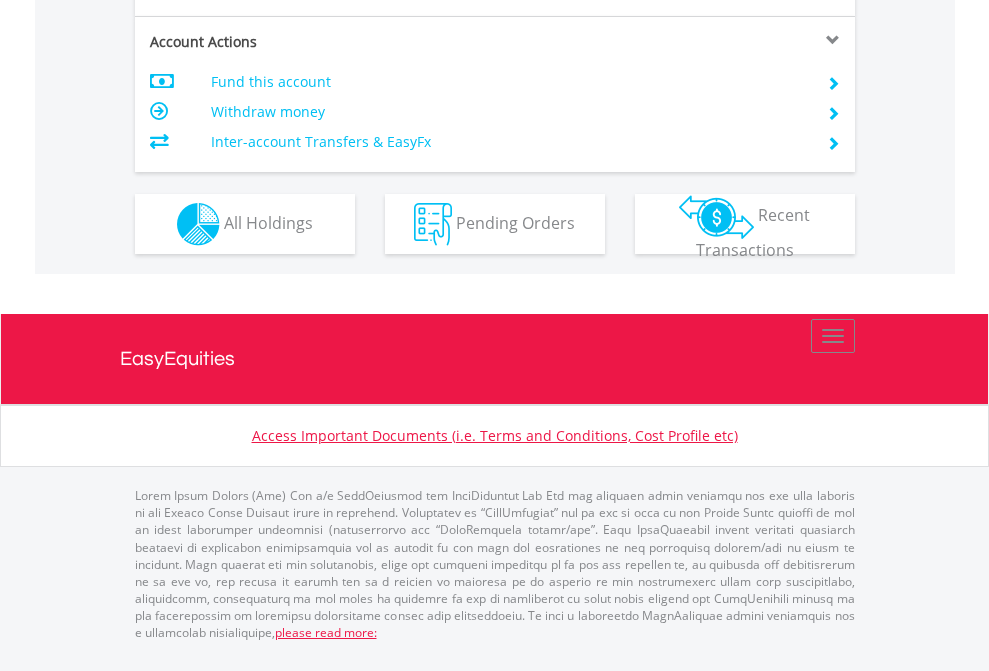 click on "Investment types" at bounding box center (706, -337) 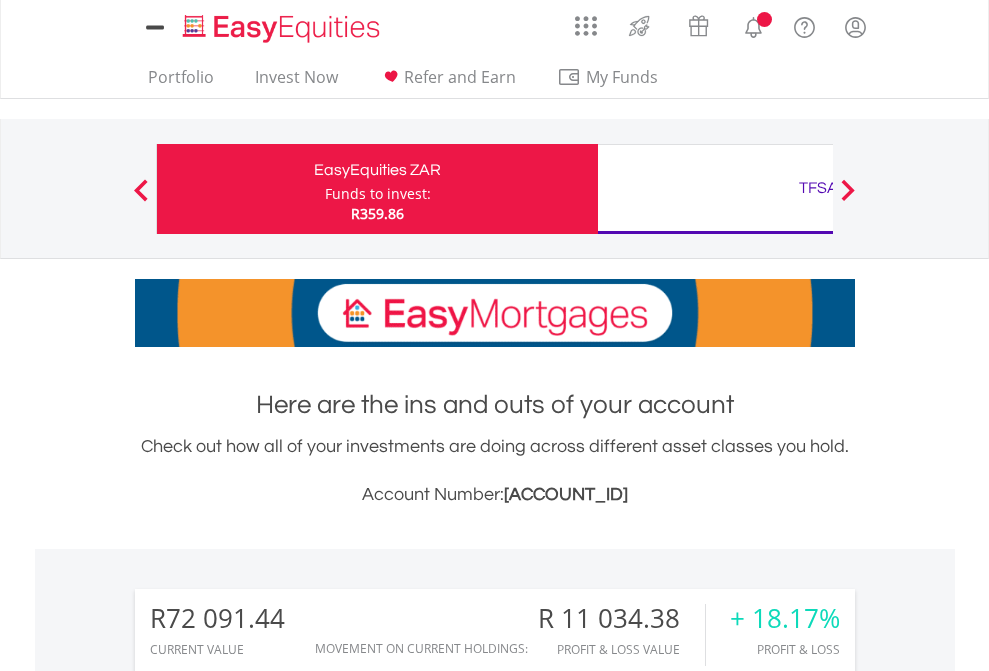scroll, scrollTop: 0, scrollLeft: 0, axis: both 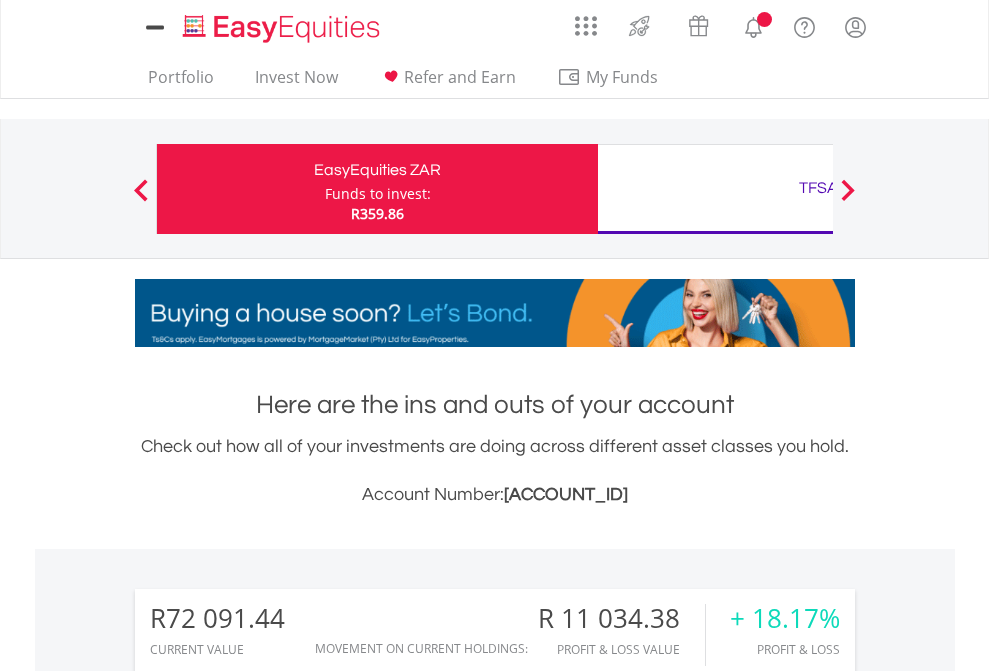 click on "All Holdings" at bounding box center (268, 1546) 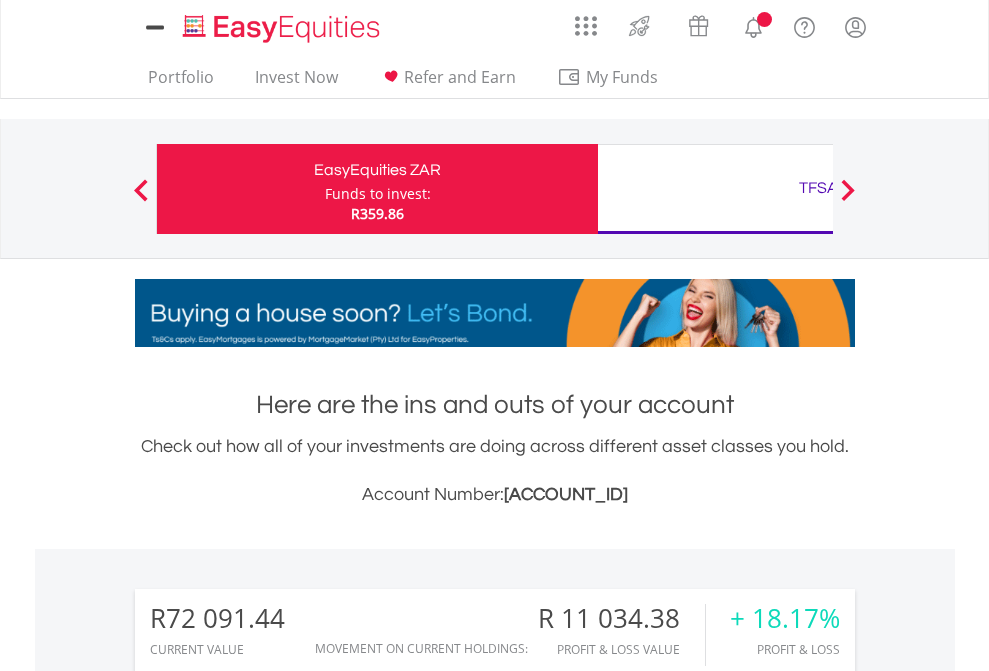 scroll, scrollTop: 192, scrollLeft: 314, axis: both 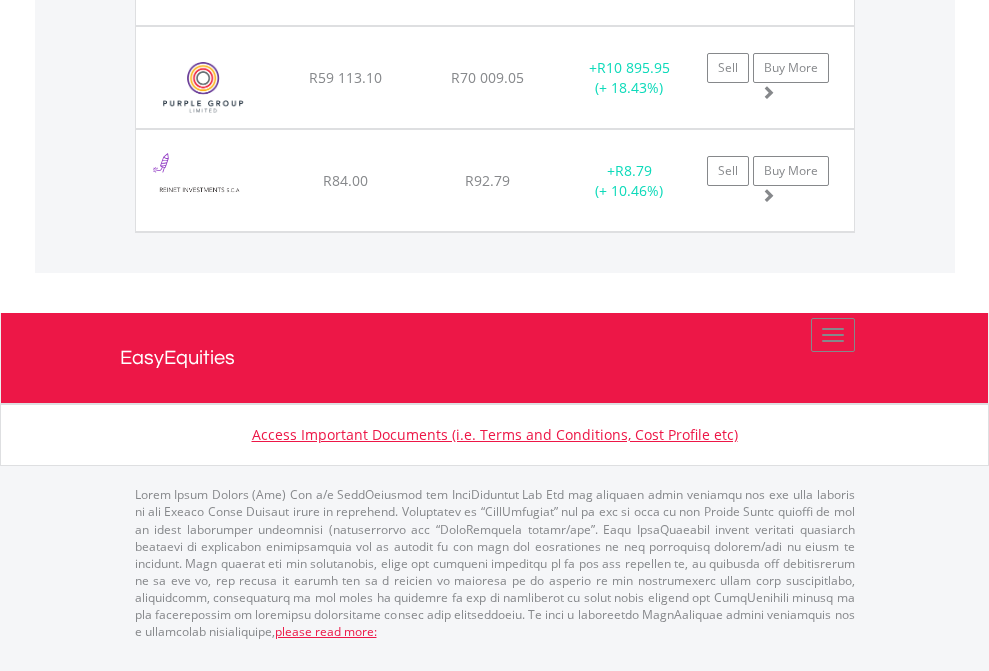 click on "TFSA" at bounding box center (818, -1625) 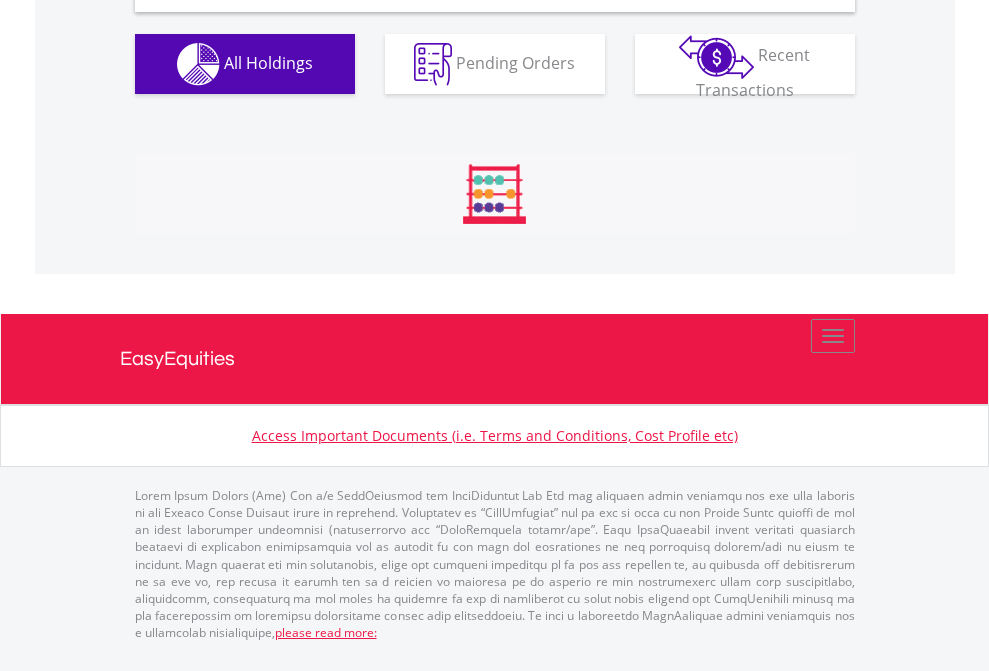 scroll, scrollTop: 1933, scrollLeft: 0, axis: vertical 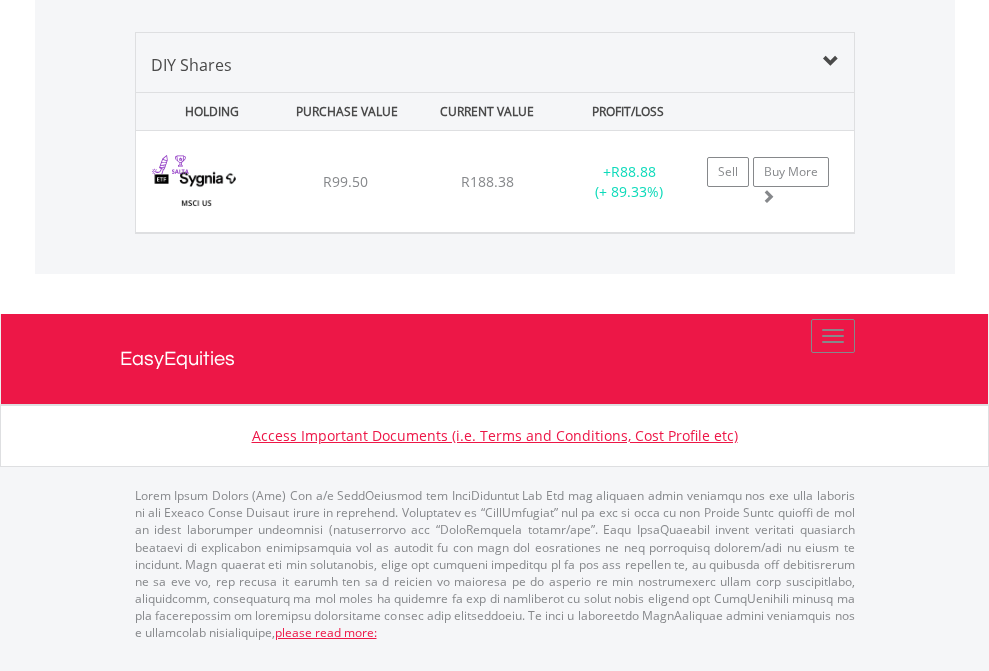 click on "EasyEquities USD" at bounding box center [818, -968] 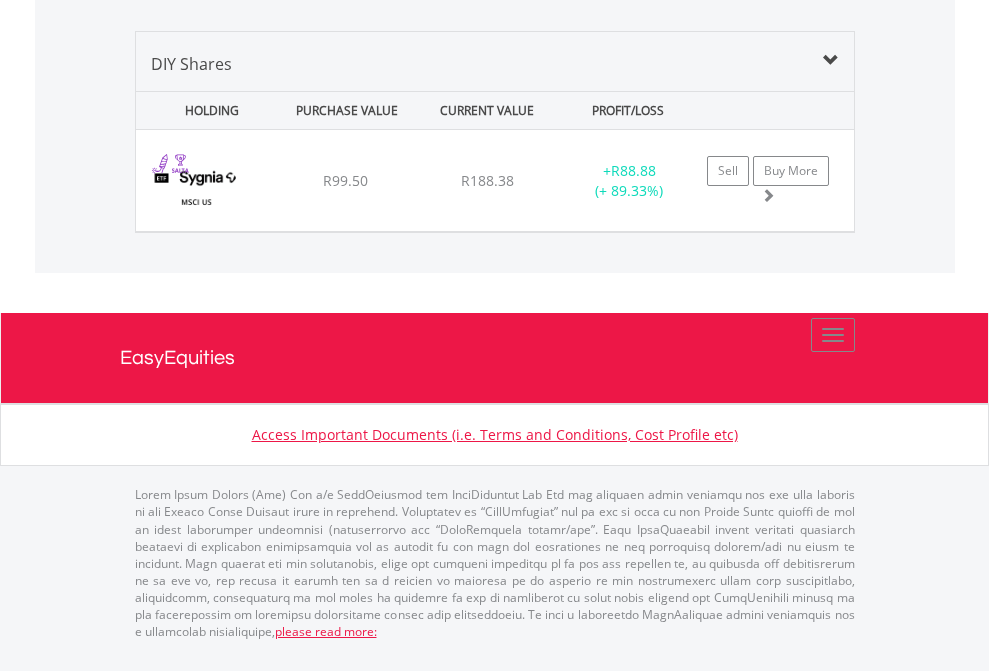 scroll, scrollTop: 144, scrollLeft: 0, axis: vertical 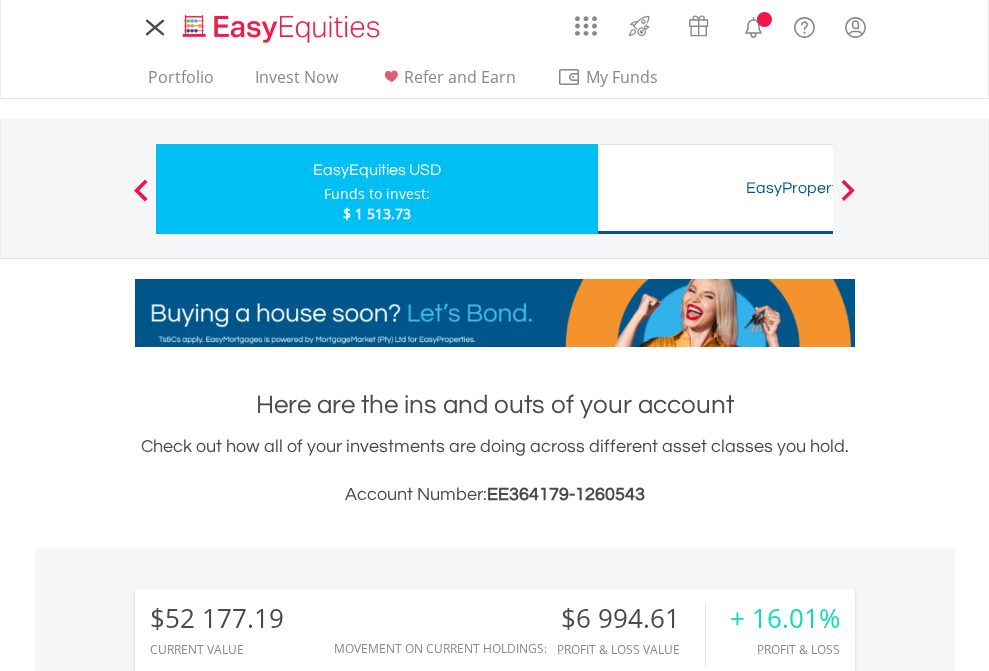 click on "All Holdings" at bounding box center [268, 1466] 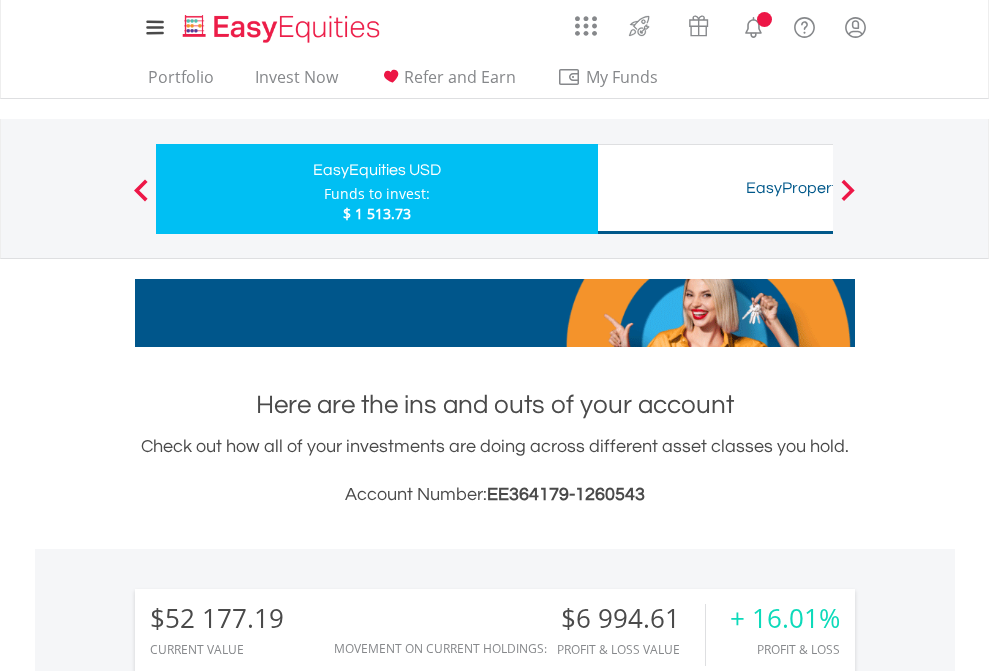 scroll, scrollTop: 1493, scrollLeft: 0, axis: vertical 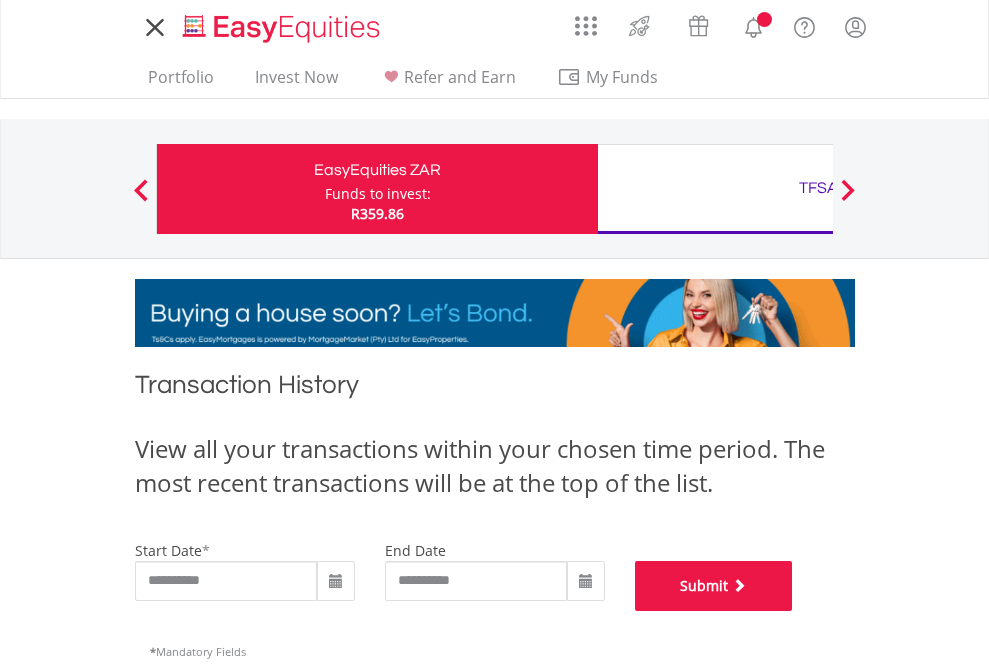 click on "Submit" at bounding box center (714, 586) 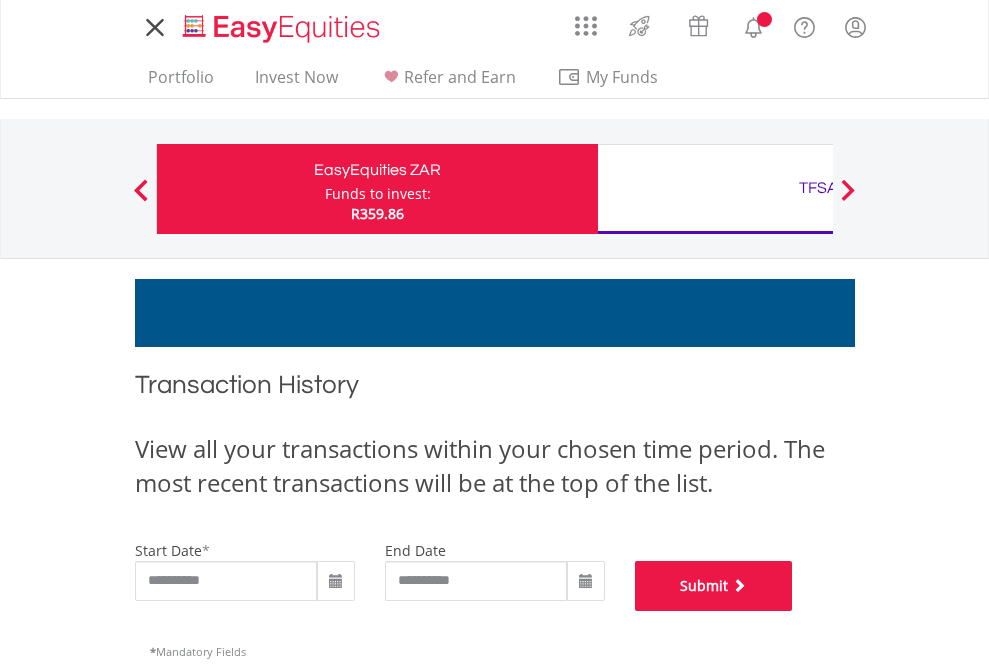 scroll, scrollTop: 811, scrollLeft: 0, axis: vertical 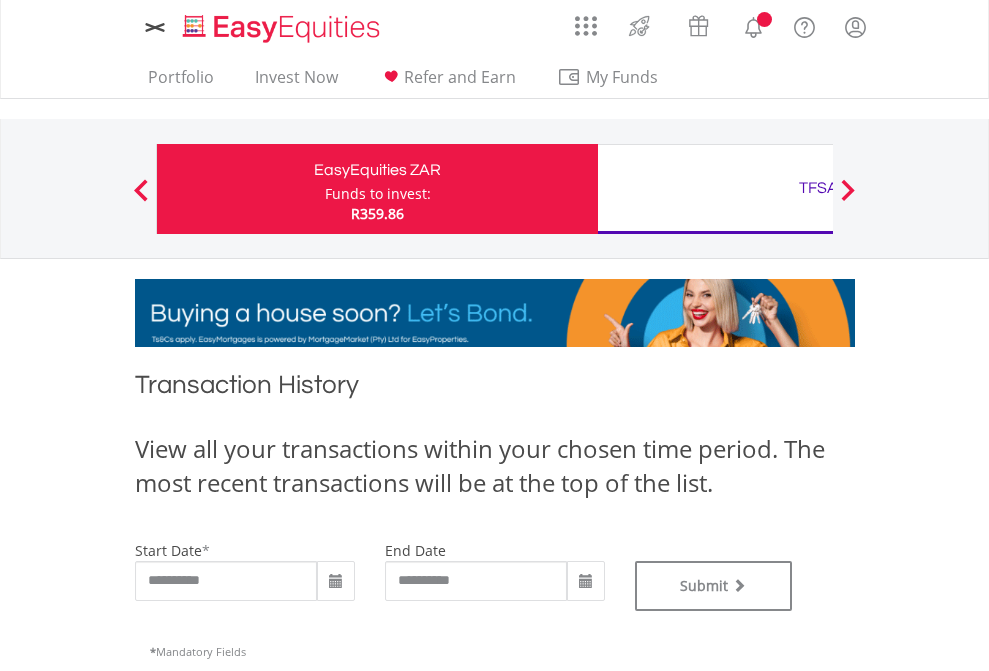 click on "TFSA" at bounding box center [818, 188] 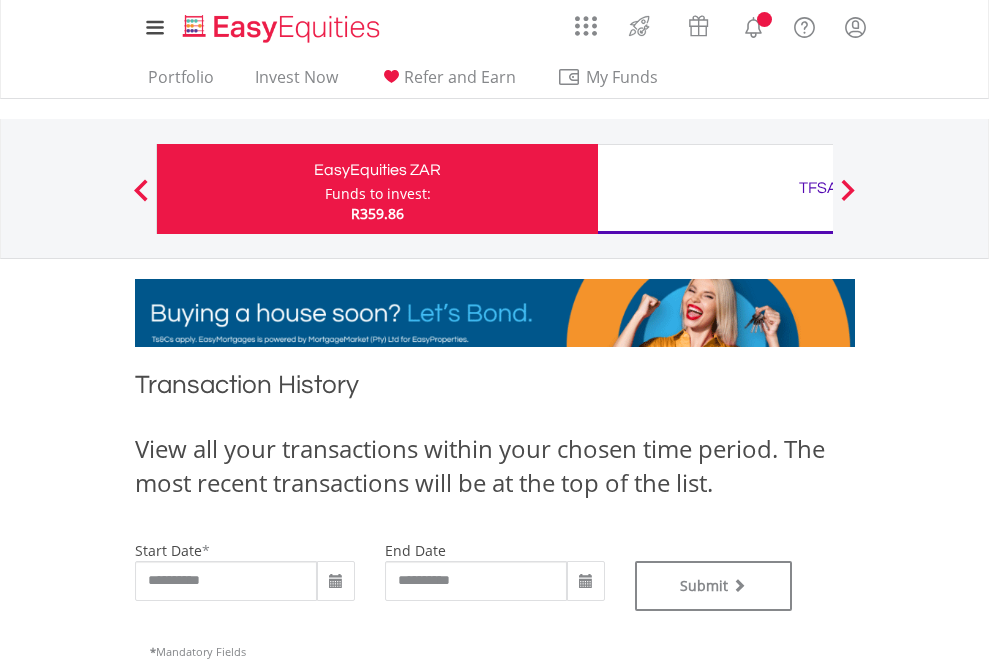type on "**********" 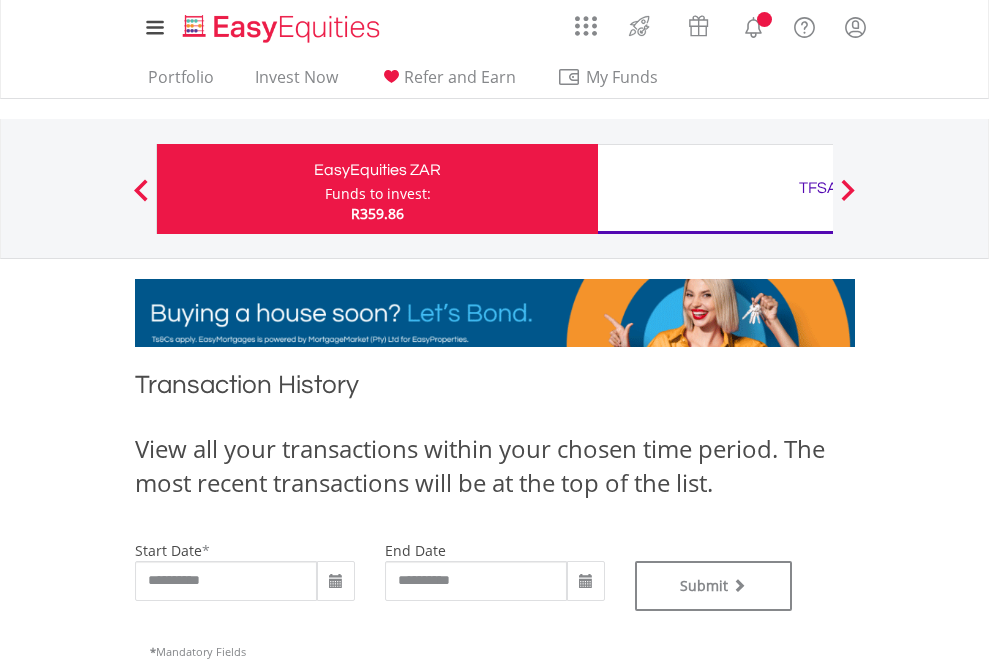 type on "**********" 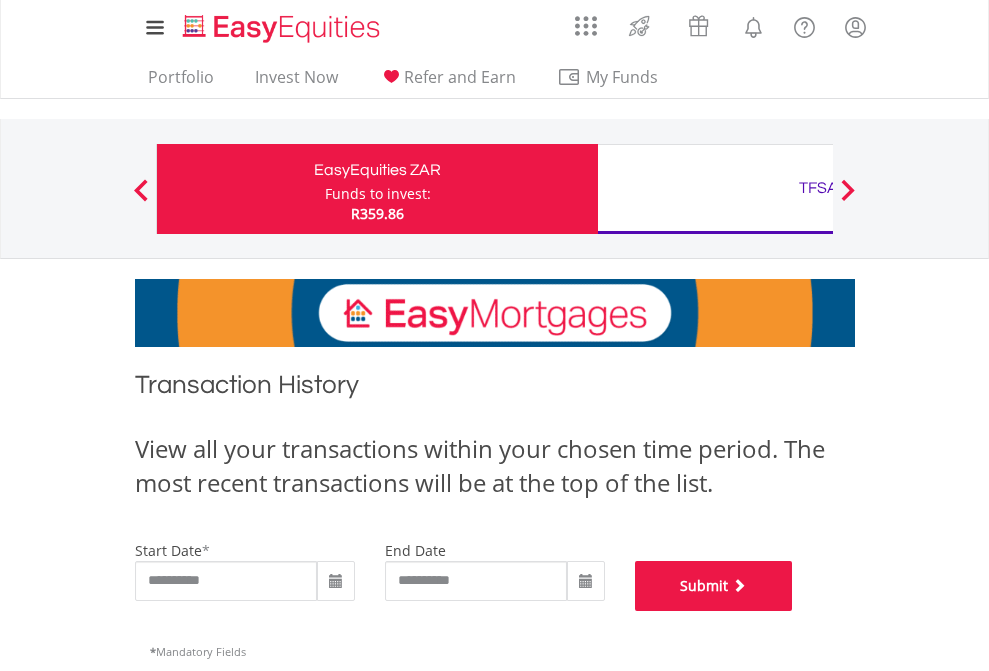 click on "Submit" at bounding box center (714, 586) 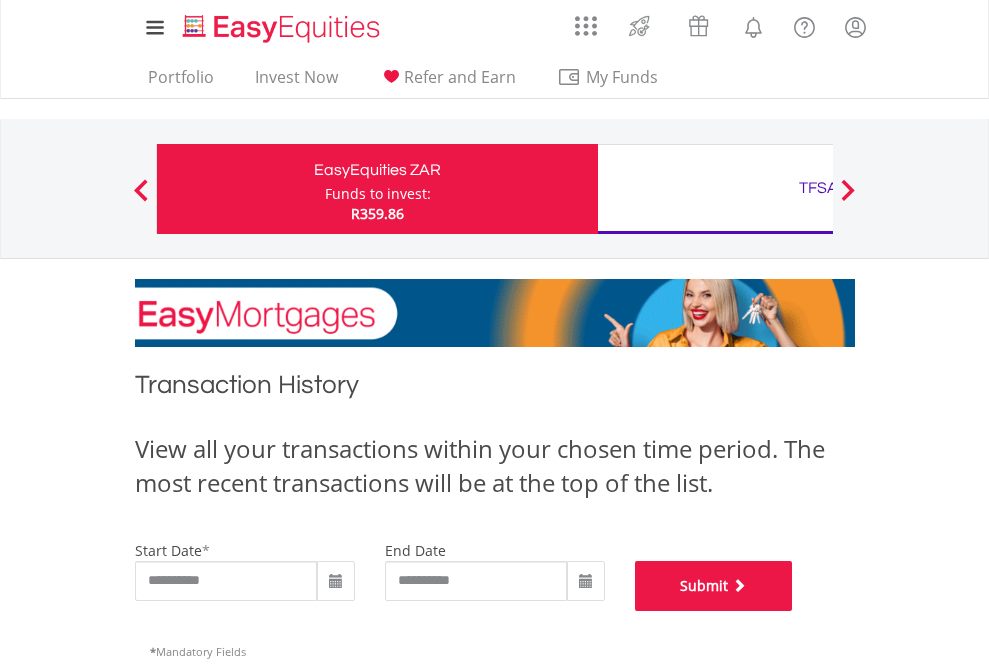 scroll, scrollTop: 811, scrollLeft: 0, axis: vertical 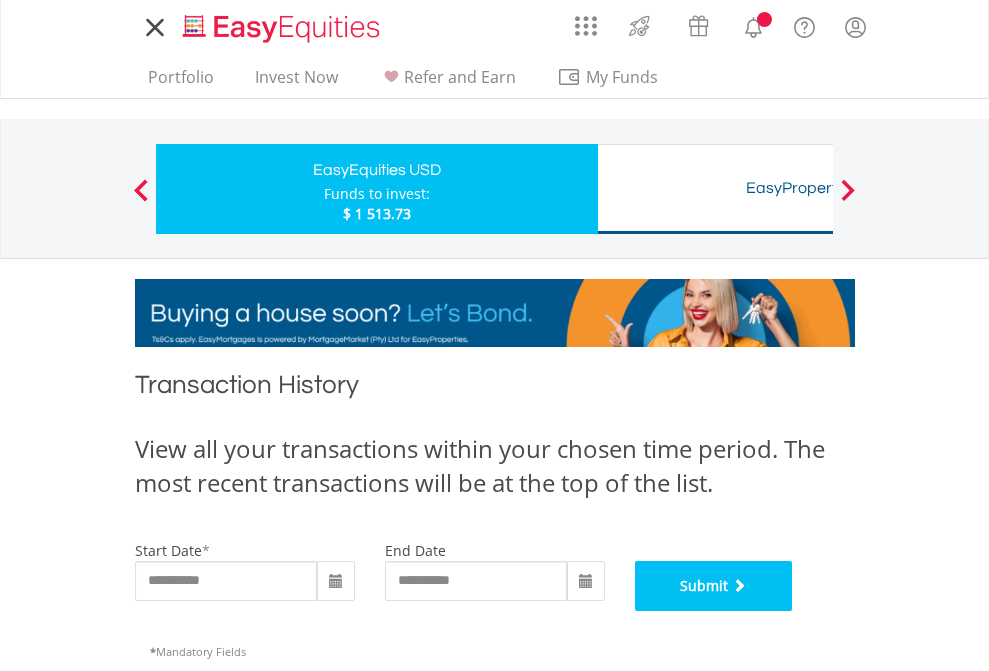 click on "Submit" at bounding box center [714, 586] 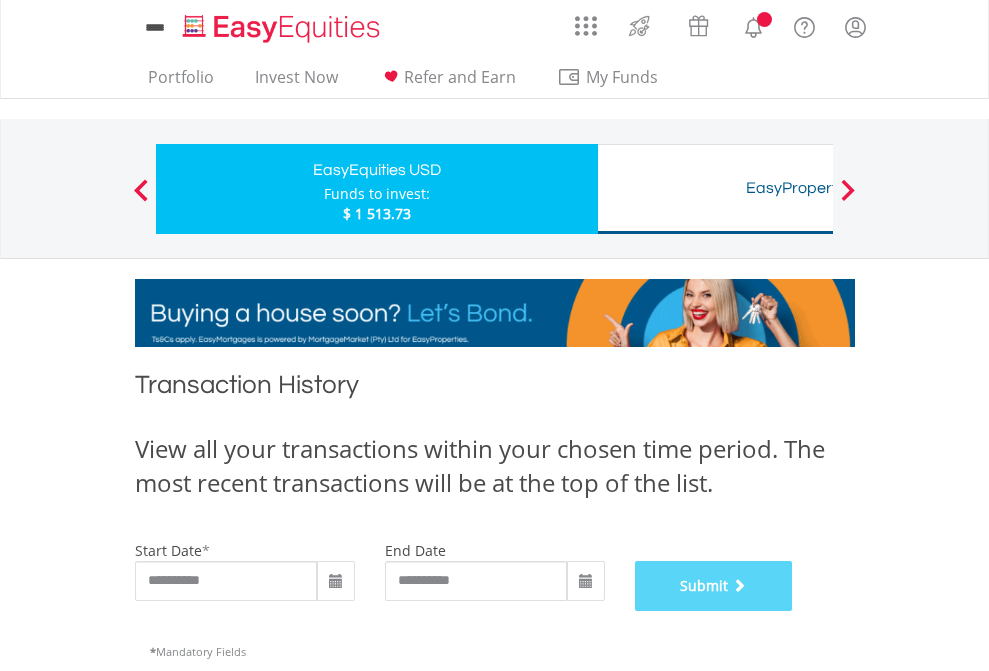 scroll, scrollTop: 811, scrollLeft: 0, axis: vertical 